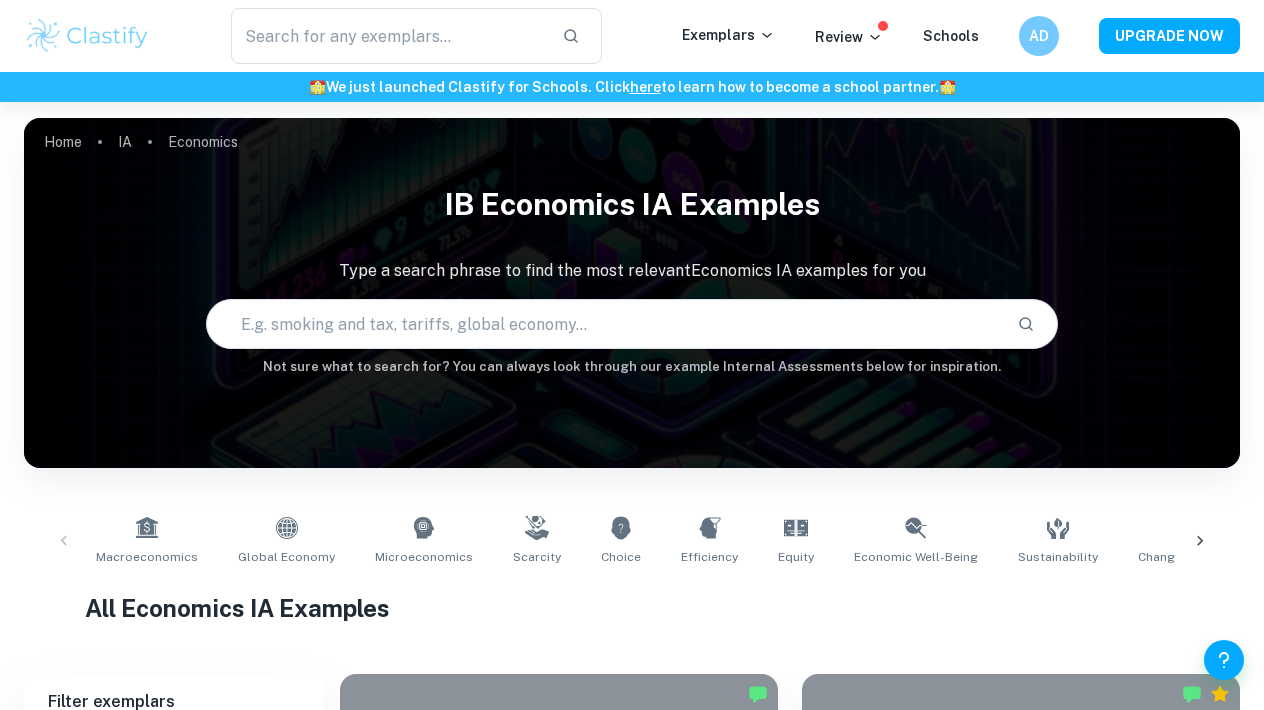 scroll, scrollTop: 474, scrollLeft: 0, axis: vertical 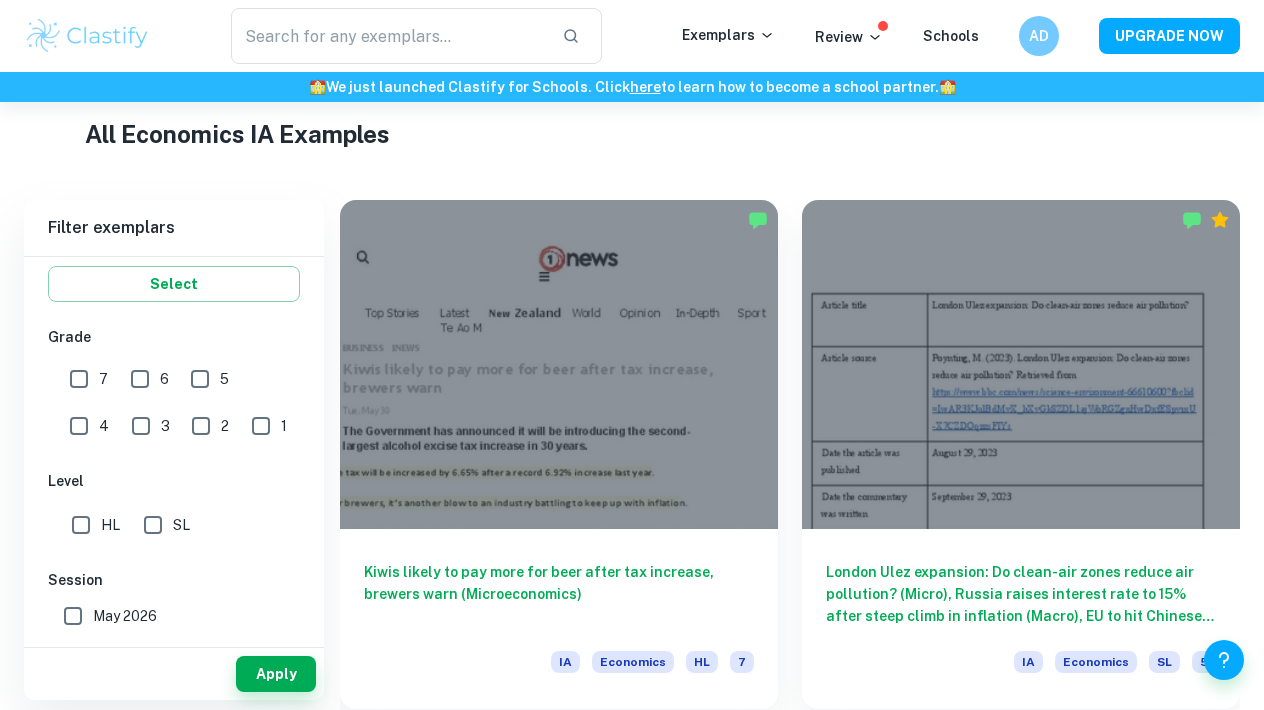 click on "7" at bounding box center (79, 379) 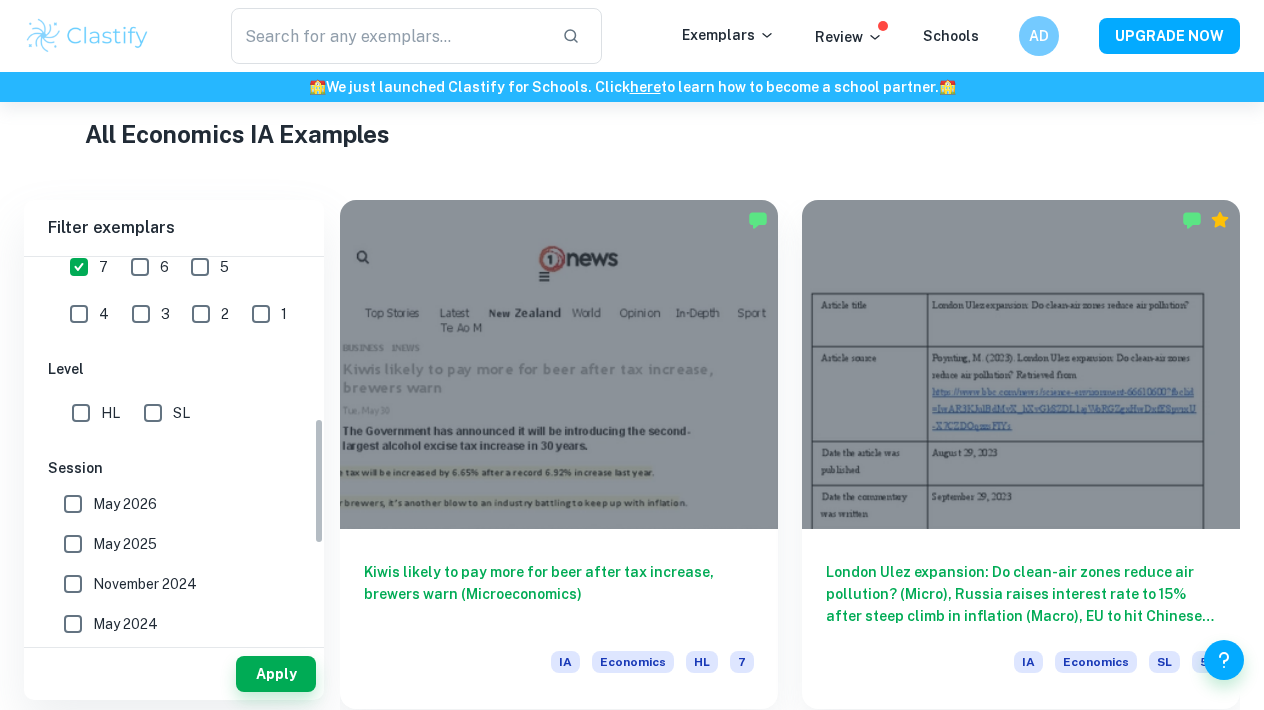 click on "HL" at bounding box center [81, 413] 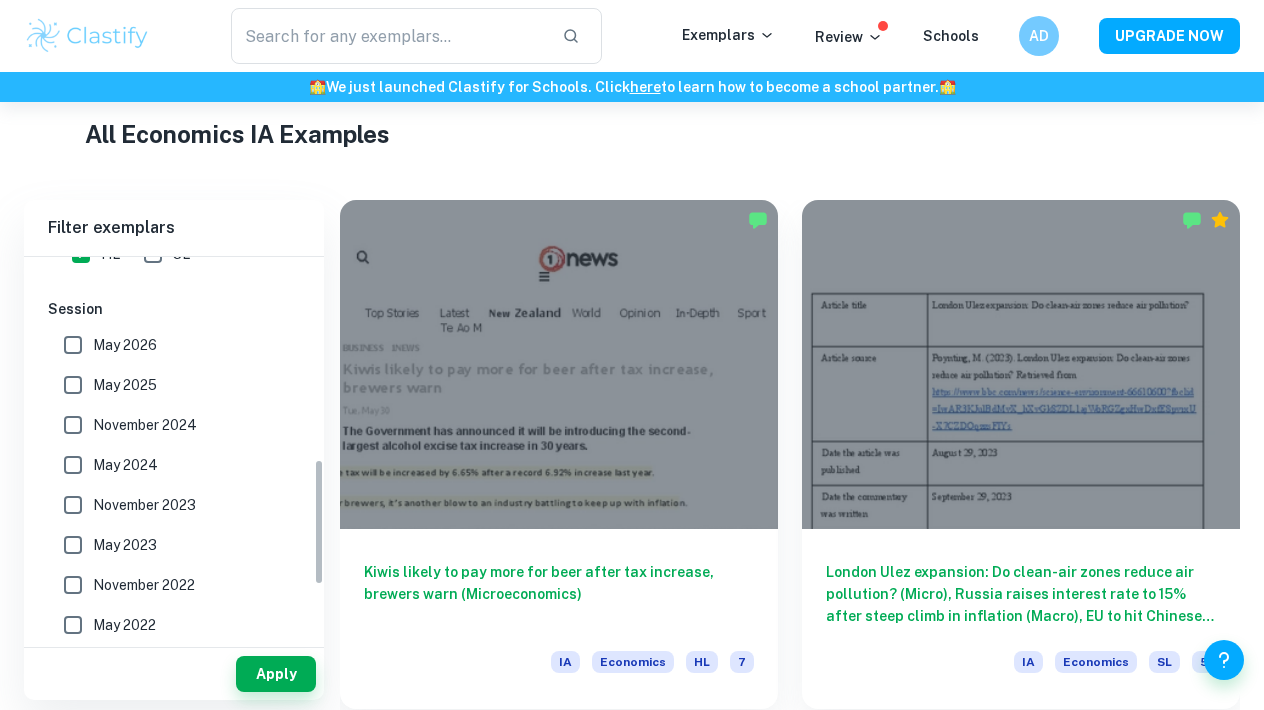scroll, scrollTop: 774, scrollLeft: 0, axis: vertical 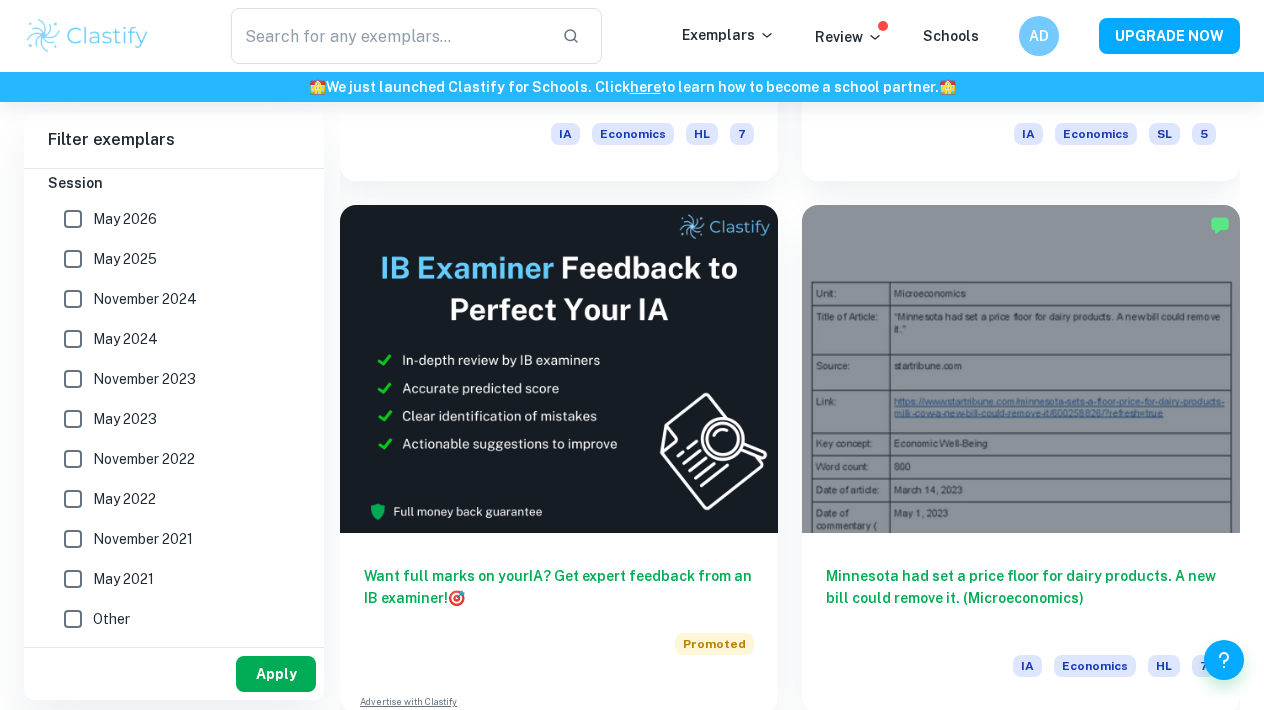 click on "Apply" at bounding box center [276, 674] 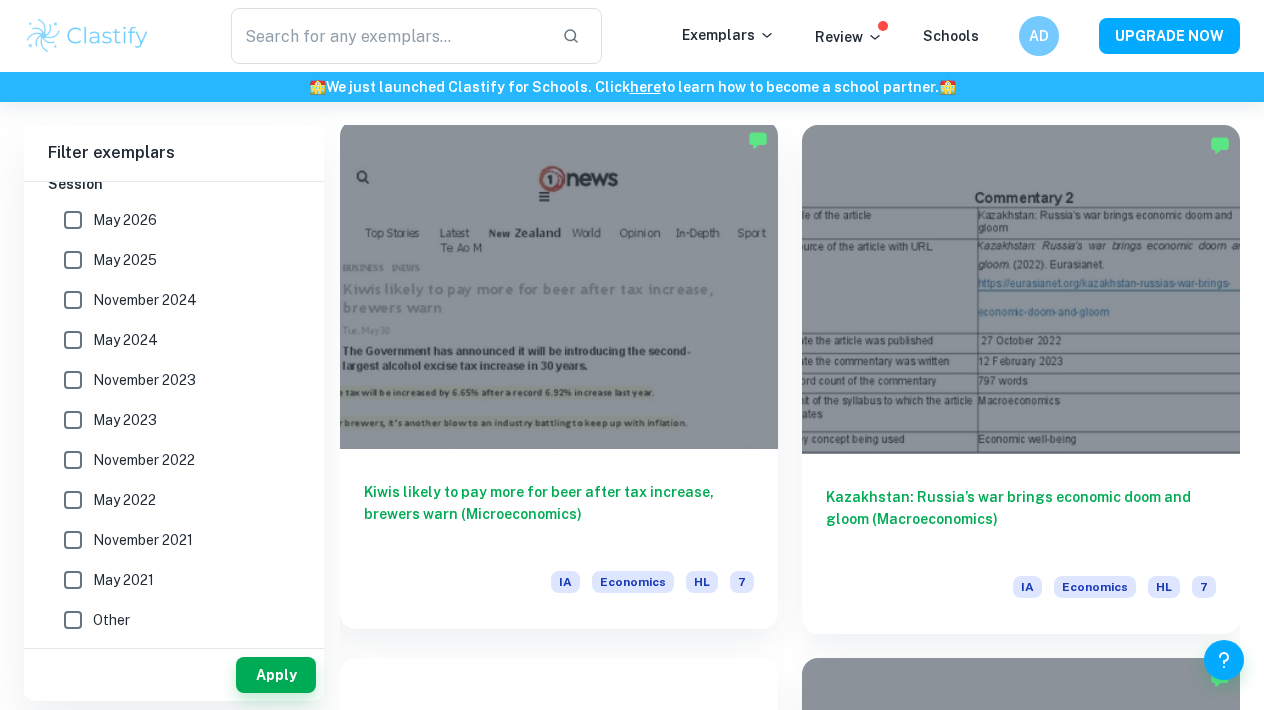 scroll, scrollTop: 596, scrollLeft: 0, axis: vertical 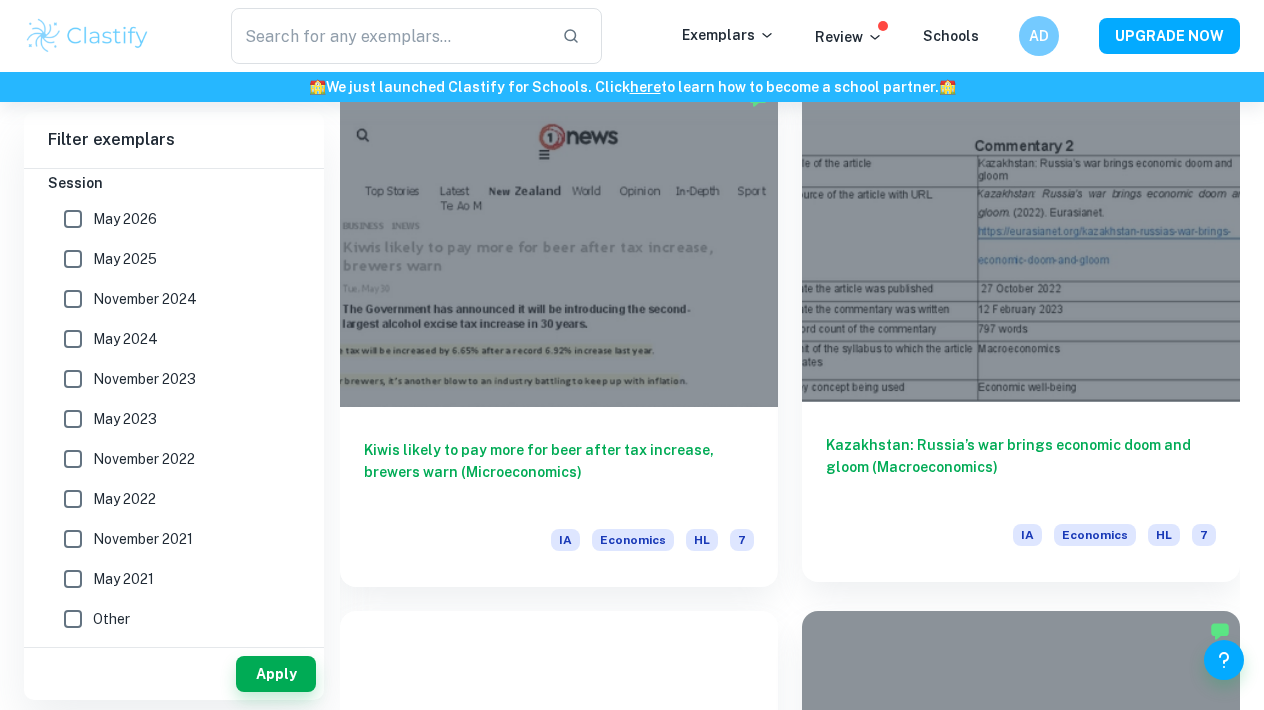click on "Kazakhstan: Russia’s war brings economic doom and gloom (Macroeconomics)" at bounding box center (1021, 467) 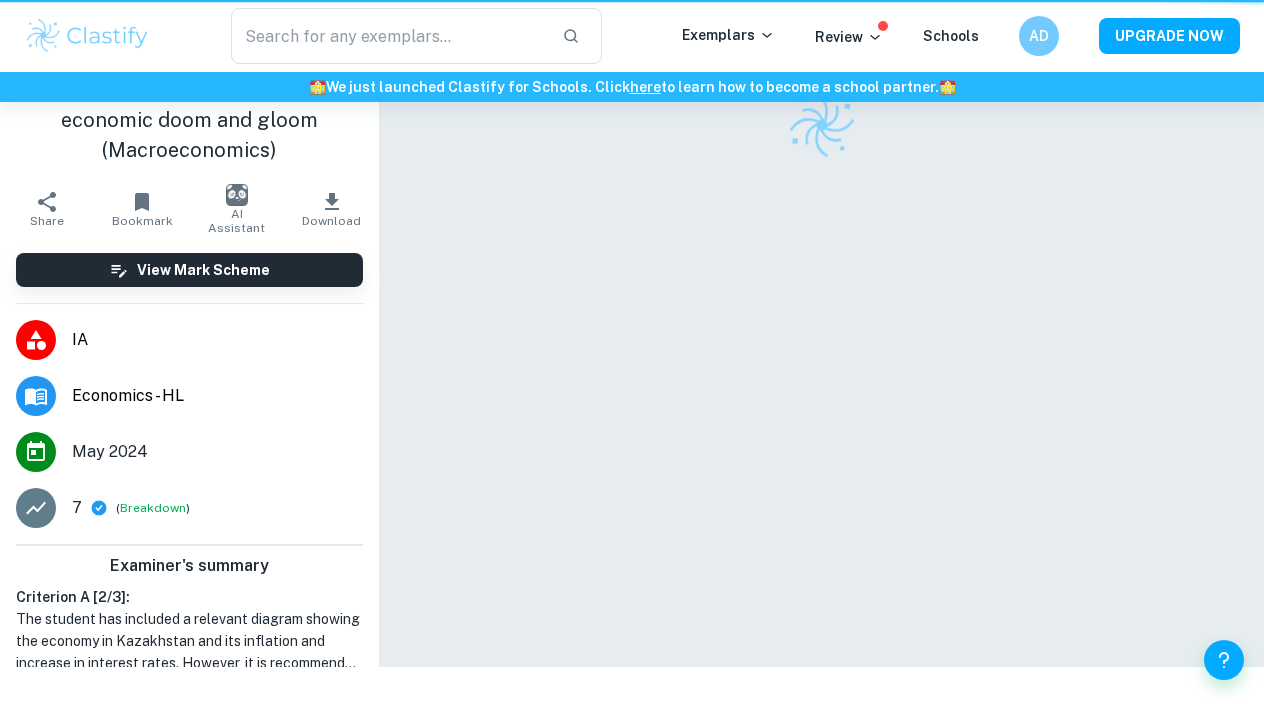 scroll, scrollTop: 0, scrollLeft: 0, axis: both 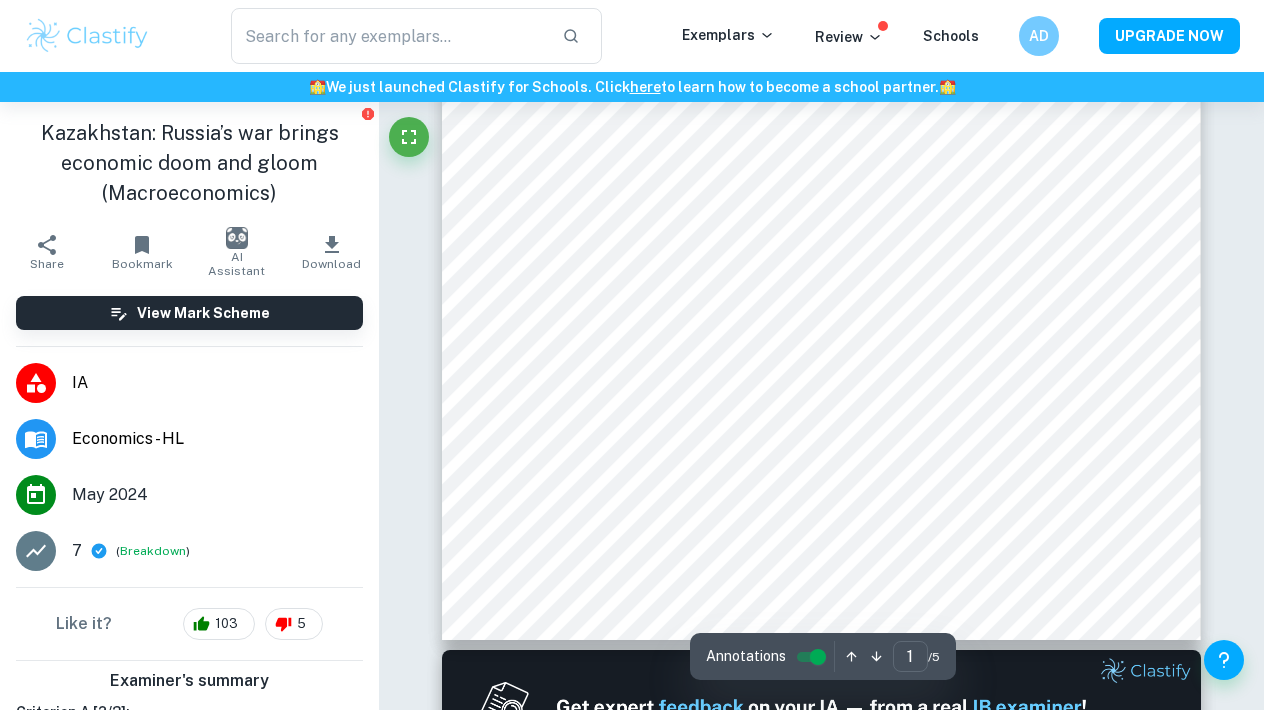type on "2" 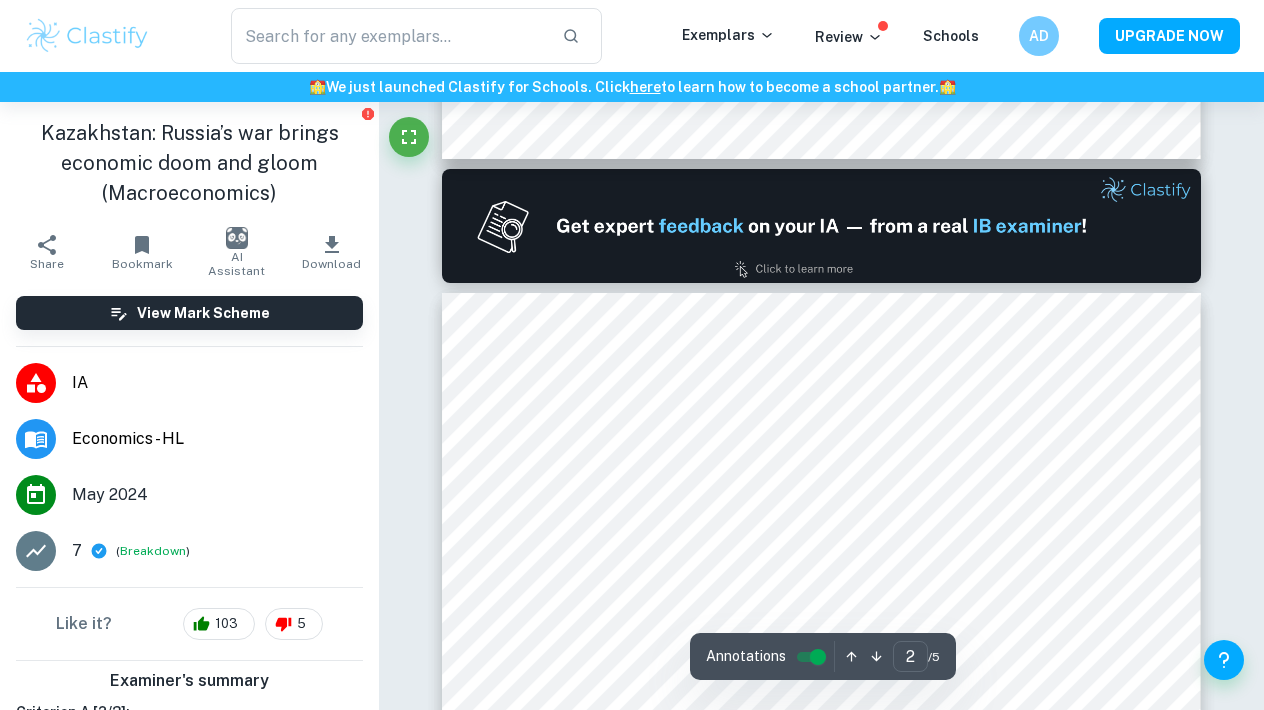 scroll, scrollTop: 945, scrollLeft: 0, axis: vertical 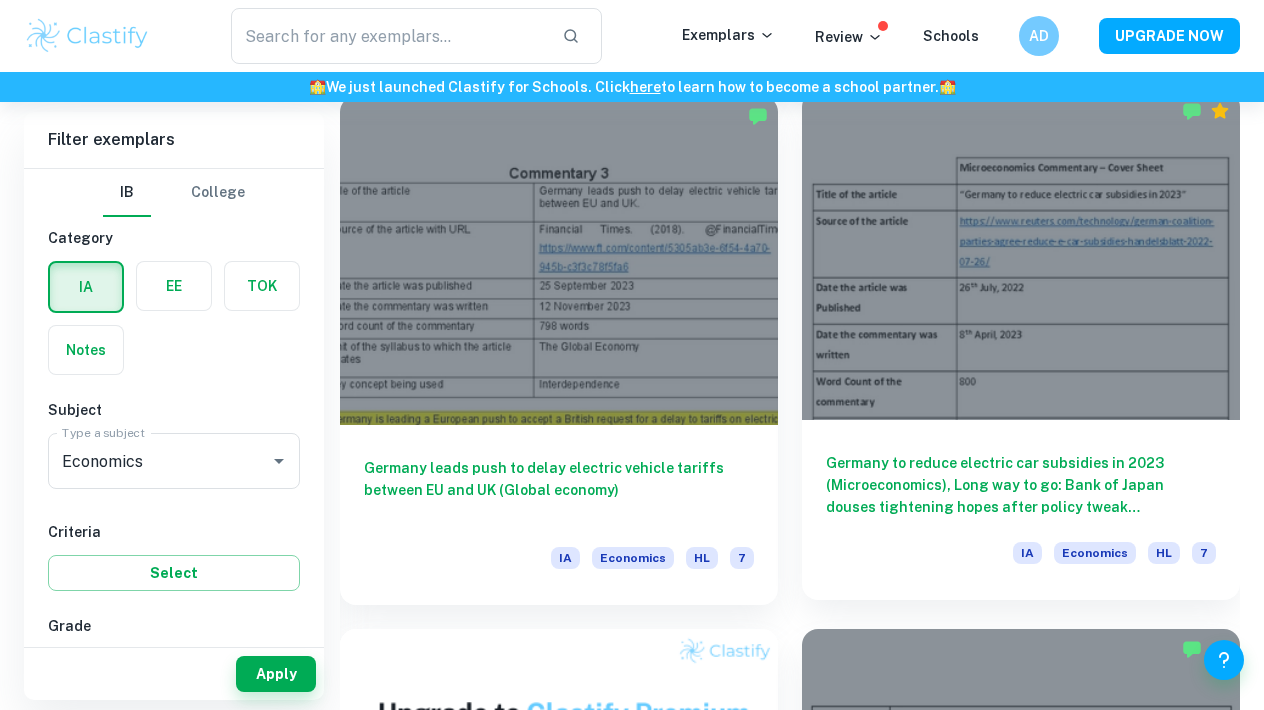 click on "Germany to reduce electric car subsidies in 2023 (Microeconomics), Long way to go: Bank of Japan douses tightening hopes after policy tweak (Macroeconomics), Türkiye unveils 20% extra charge for some gold imports (Global Economy)" at bounding box center [1021, 485] 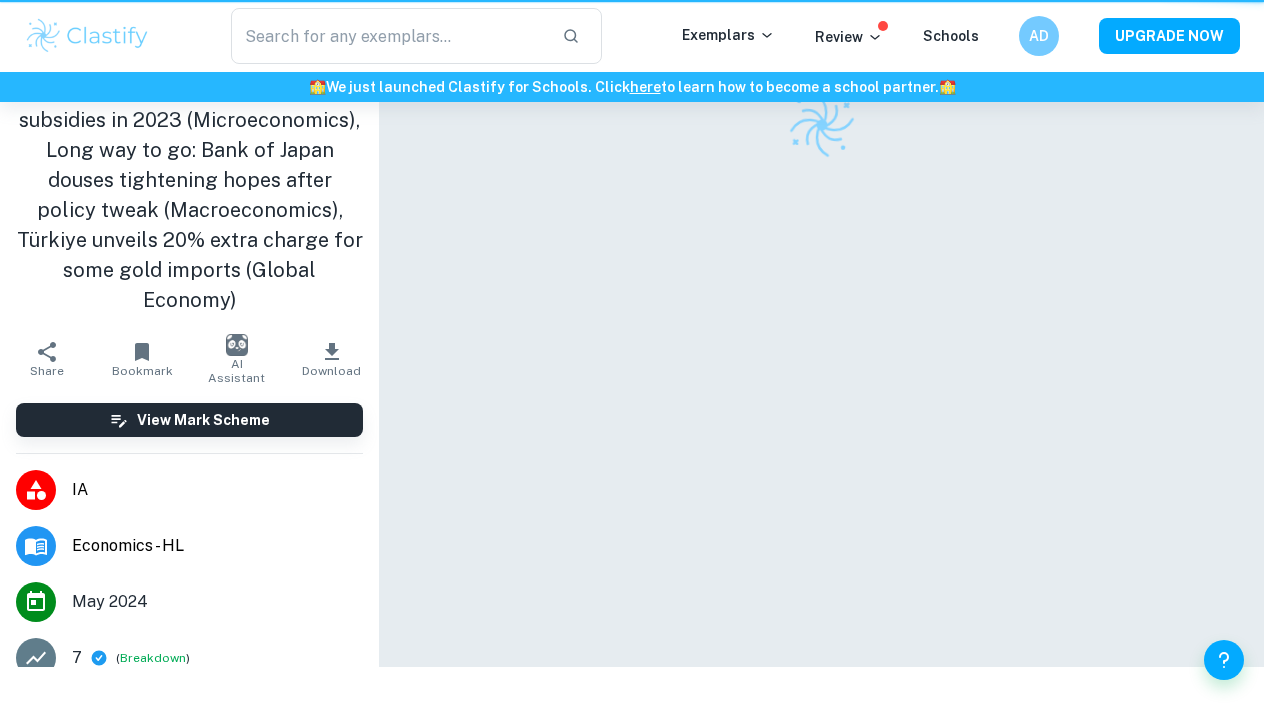 scroll, scrollTop: 0, scrollLeft: 0, axis: both 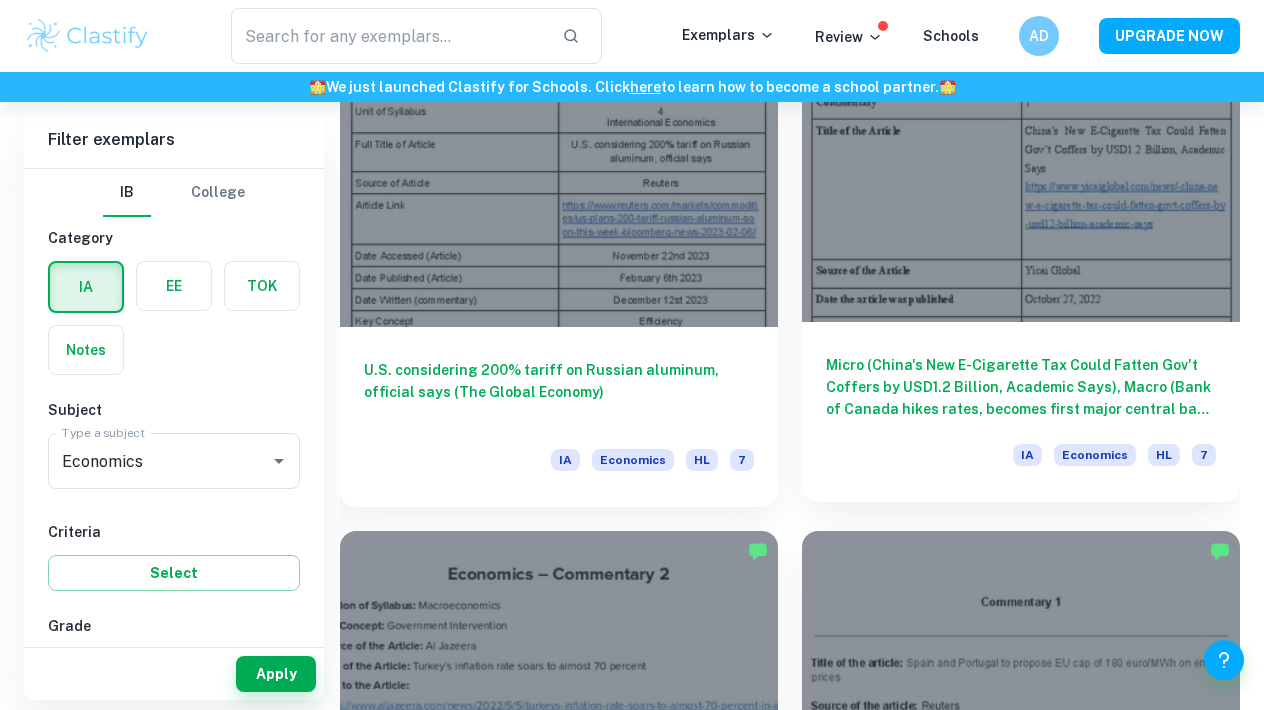 click on "Micro (China's New E-Cigarette Tax Could Fatten
Gov't Coffers by USD1.2 Billion, Academic
Says), Macro (Bank of Canada hikes rates, becomes first
major central bank to signal pause), Global (UK Cuts Tariffs On Products From Nigeria,
64 Others)." at bounding box center (1021, 387) 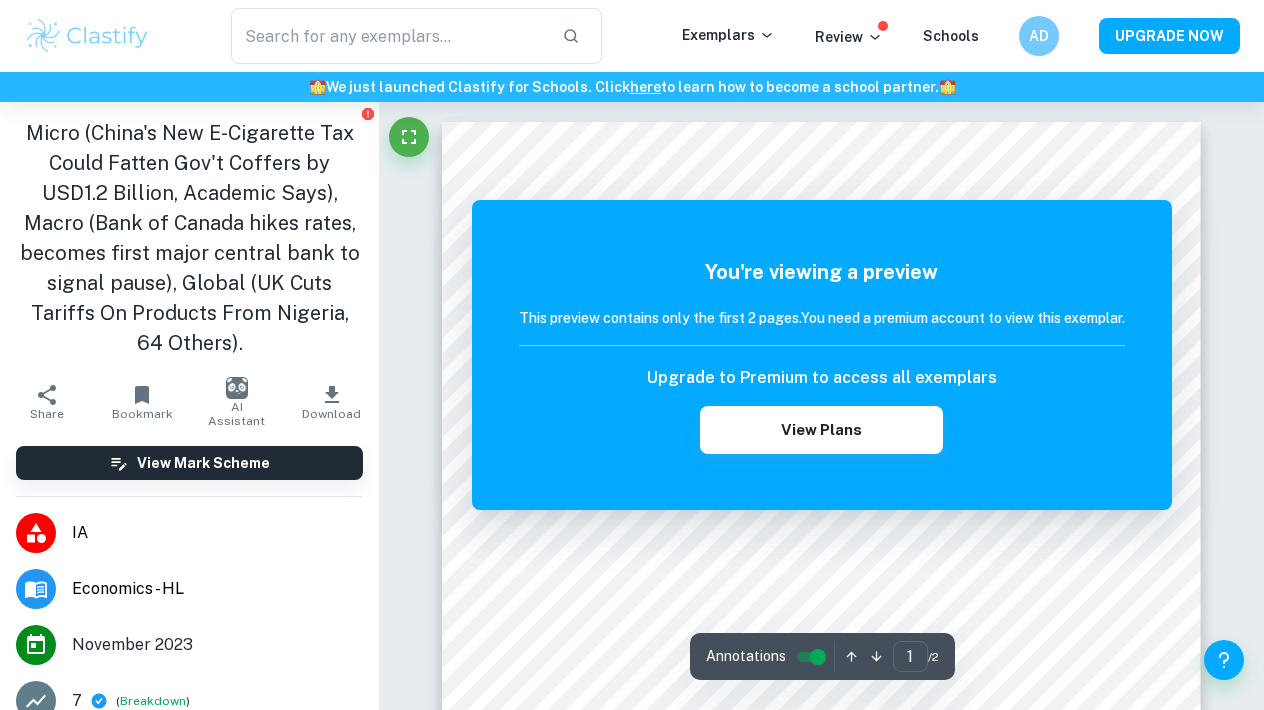 scroll, scrollTop: 50, scrollLeft: 0, axis: vertical 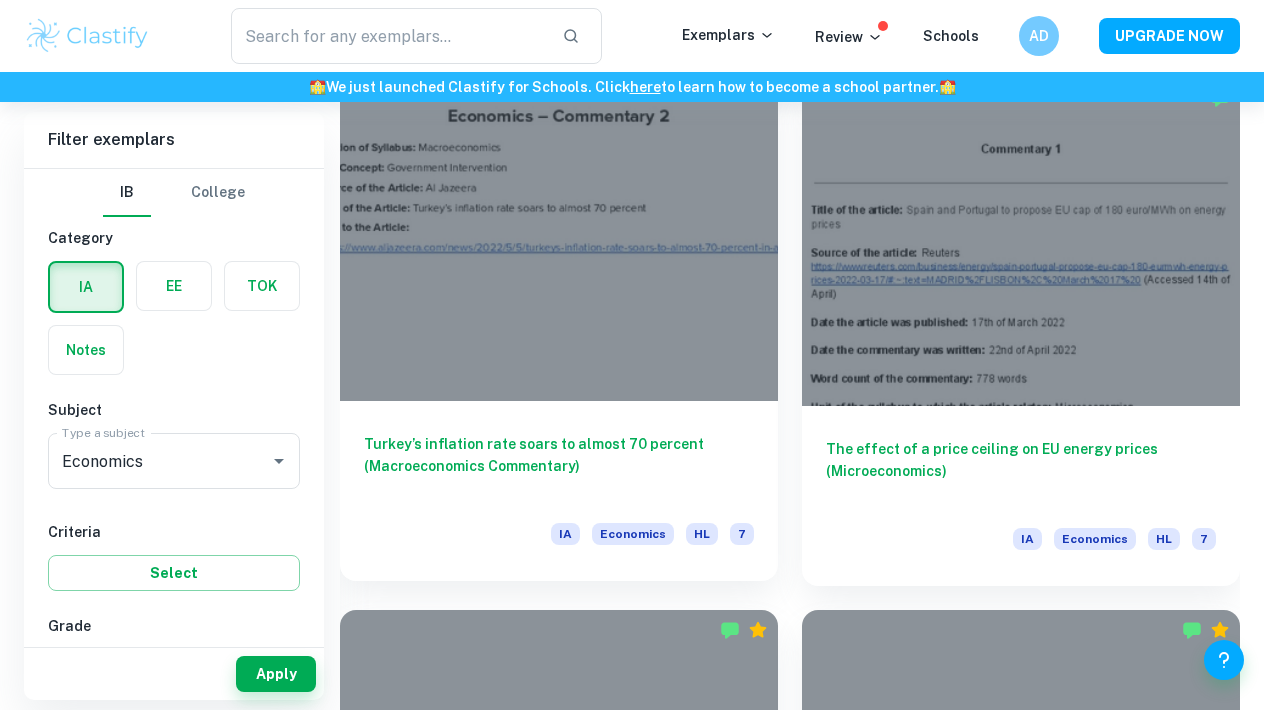 click on "Turkey’s inflation rate soars to almost 70 percent (Macroeconomics Commentary)" at bounding box center [559, 466] 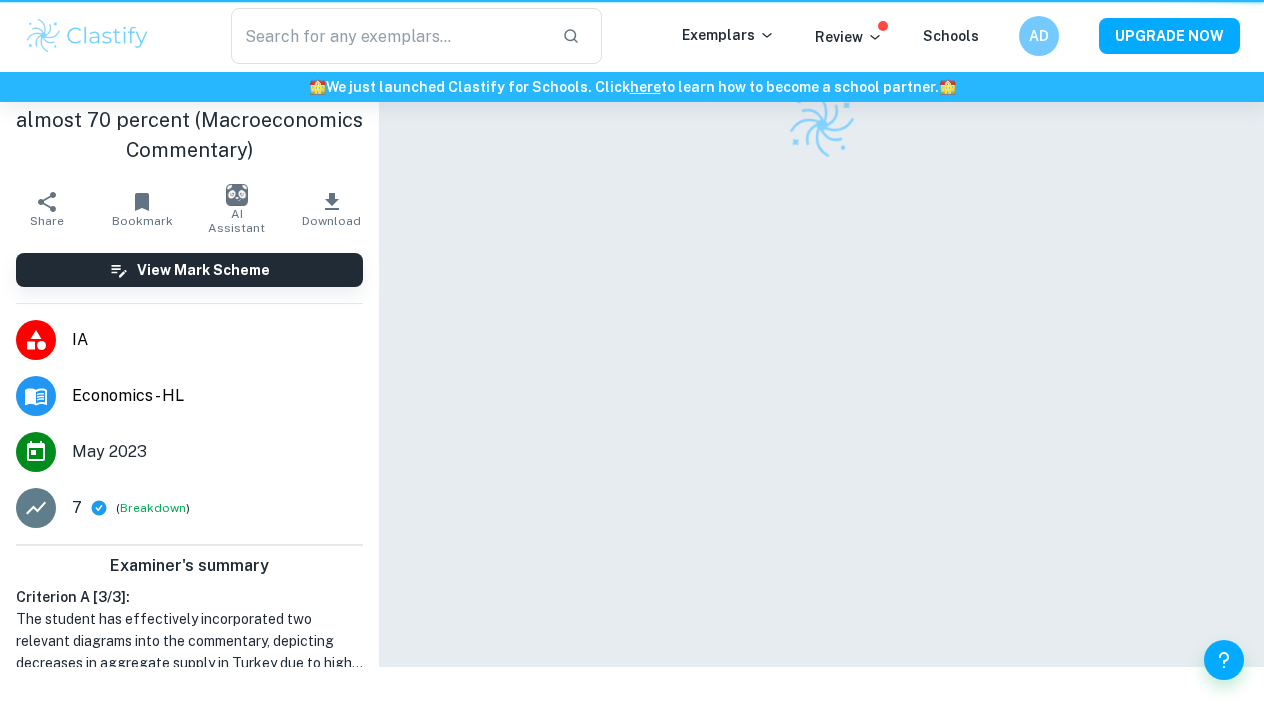 scroll, scrollTop: 0, scrollLeft: 0, axis: both 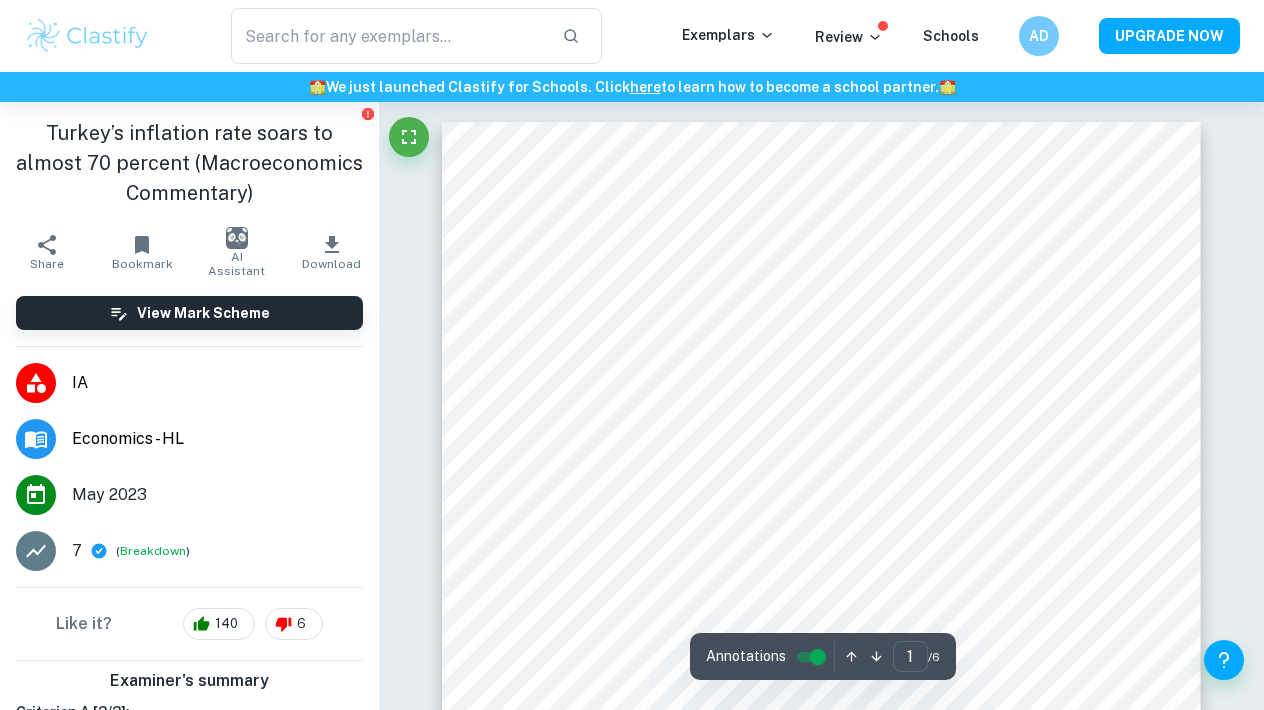 click on "We value your privacy We use cookies to enhance your browsing experience, serve personalised ads or content, and analyse our traffic. By clicking "Accept All", you consent to our use of cookies.   Cookie Policy Customise   Reject All   Accept All   Customise Consent Preferences   We use cookies to help you navigate efficiently and perform certain functions. You will find detailed information about all cookies under each consent category below. The cookies that are categorised as "Necessary" are stored on your browser as they are essential for enabling the basic functionalities of the site. ...  Show more For more information on how Google's third-party cookies operate and handle your data, see:   Google Privacy Policy Necessary Always Active Necessary cookies are required to enable the basic features of this site, such as providing secure log-in or adjusting your consent preferences. These cookies do not store any personally identifiable data. Functional Analytics Performance Advertisement Uncategorised" at bounding box center (632, 355) 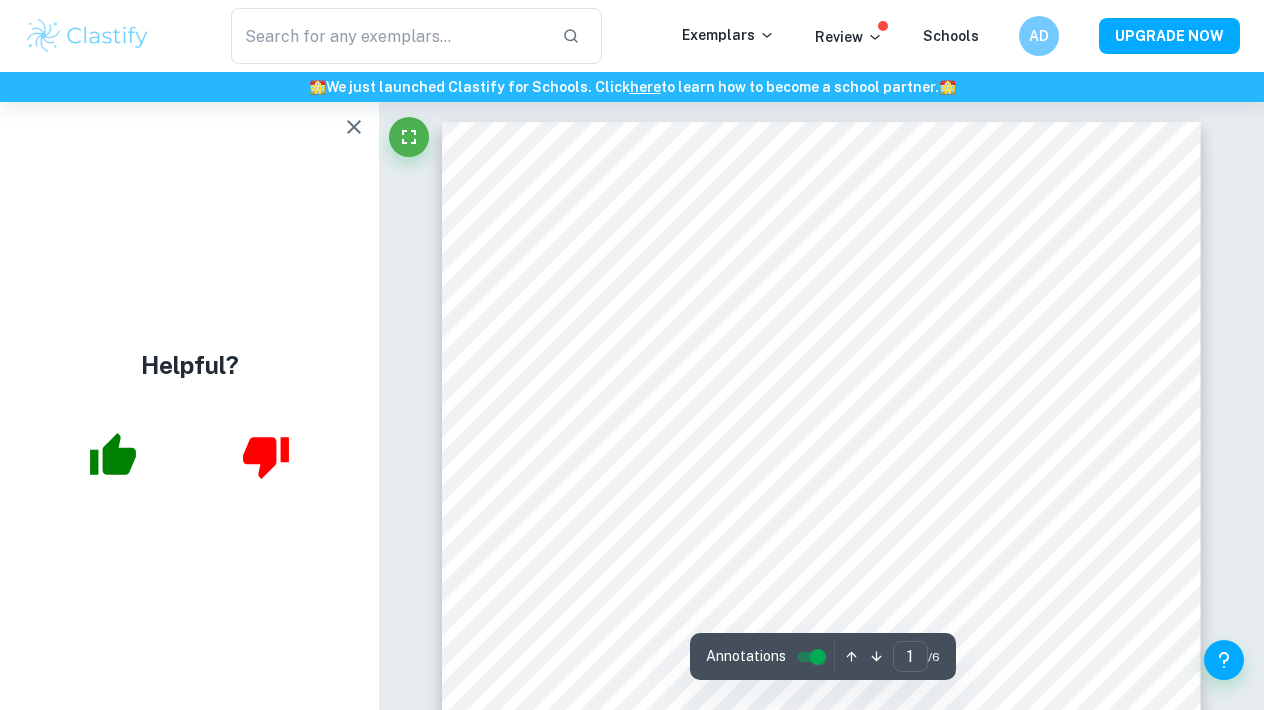 scroll, scrollTop: 0, scrollLeft: 0, axis: both 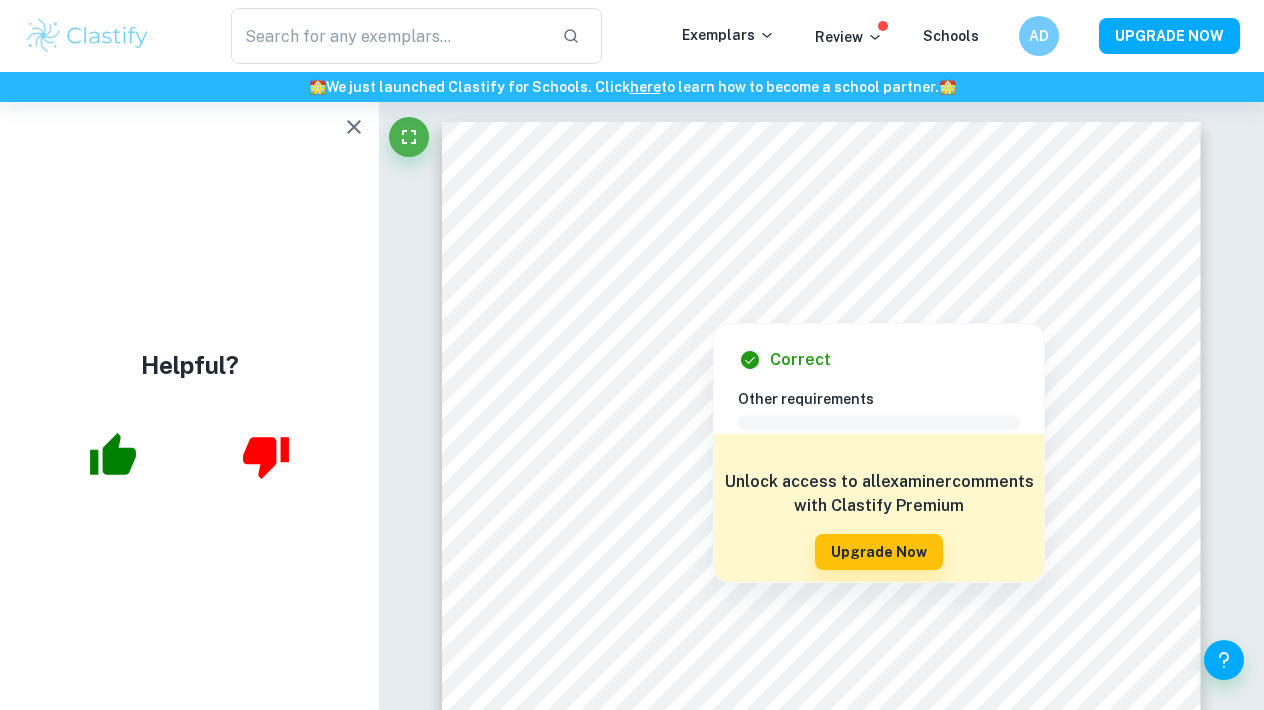 copy 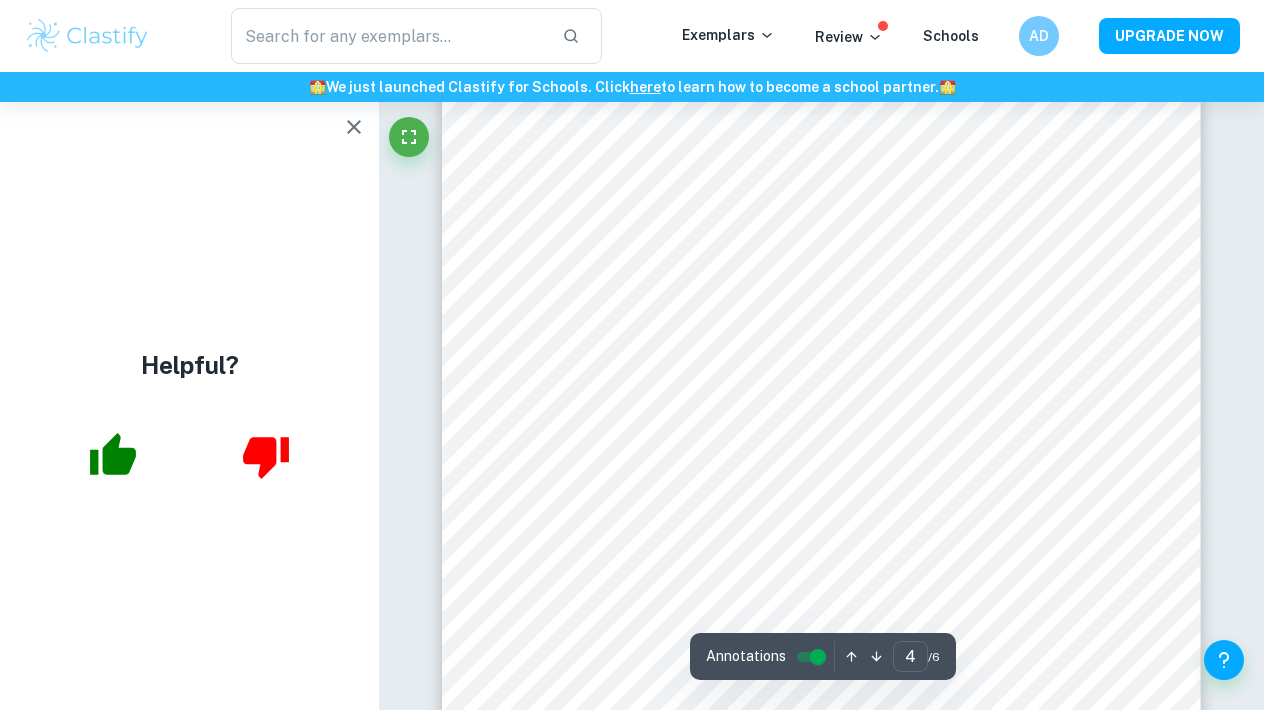 scroll, scrollTop: 3495, scrollLeft: 0, axis: vertical 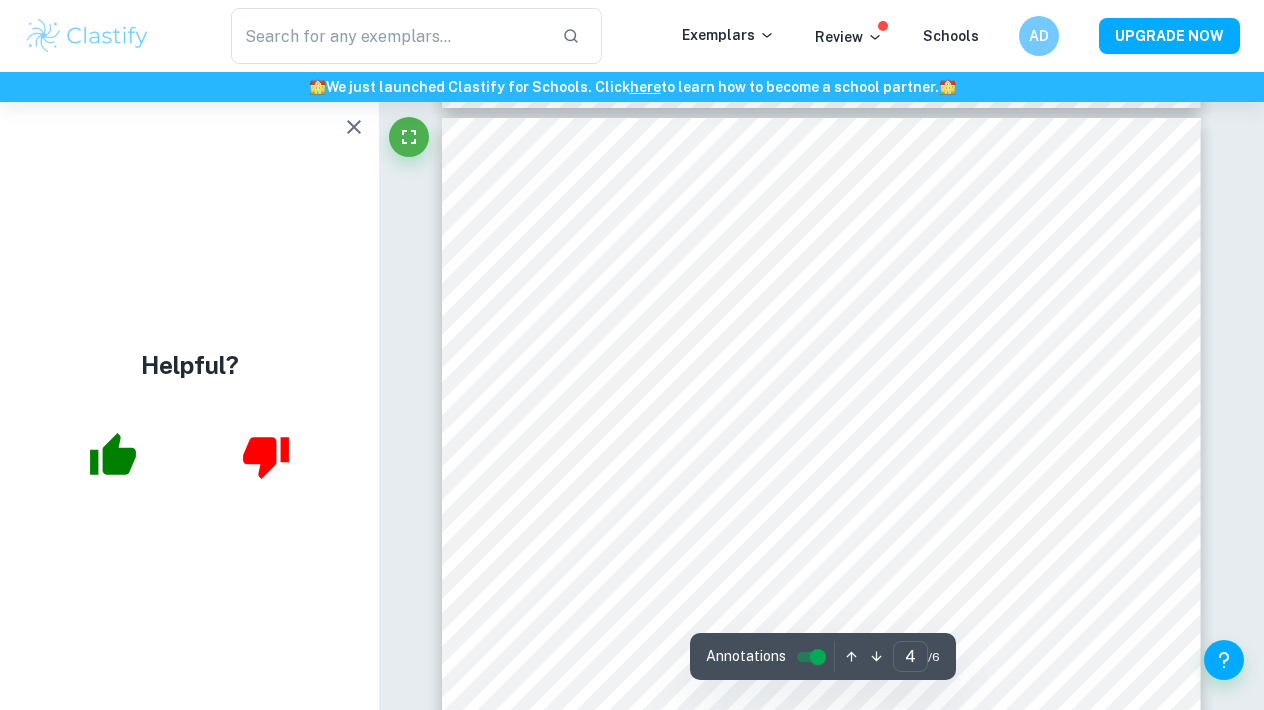 click on "Correct Criterion A The commentary includes diagrams that are relevant to the chosen concept and topic Comment The student included two relevant diagrams; one depicting a decrease in aggregate supply in Turkey due to high import prices and the other showing the imposition of expansionary monetary policy by the Turkish government. Written by [FIRST] [LAST] Correct Criterion A The commentary includes diagrams that are relevant to the chosen concept and topic Comment The student included two relevant diagrams; one depicting a decrease in aggregate supply in Turkey due to high import prices and the other showing the imposition of expansionary monetary policy by the Turkish government. Written by [FIRST] [LAST] Correct Criterion A Each diagram included in the work is labeled and accurate, i.e does not include any mistakes or fallacies Comment Both diagrams are correctly labelled, dynamic and annotated in connection to the Al Jazeera article. Written by [FIRST] [LAST] Correct Criterion A Comment Written by [FIRST]" at bounding box center [821, -11] 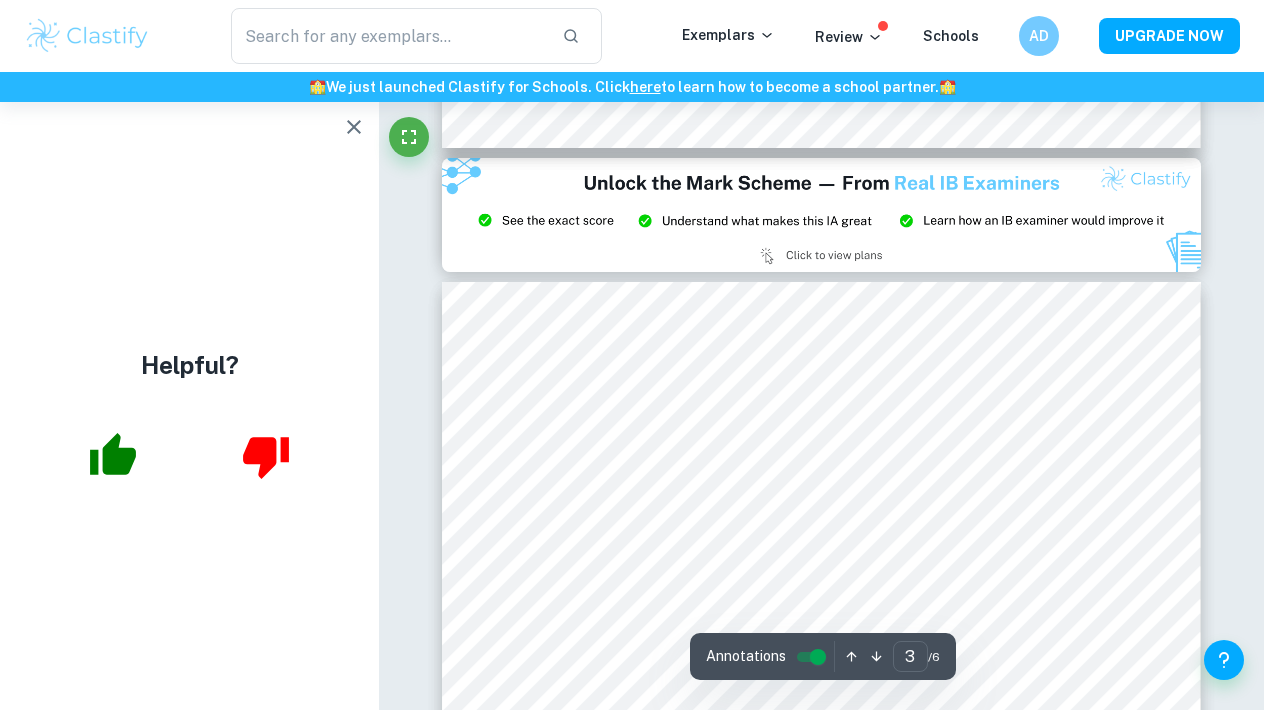 type on "2" 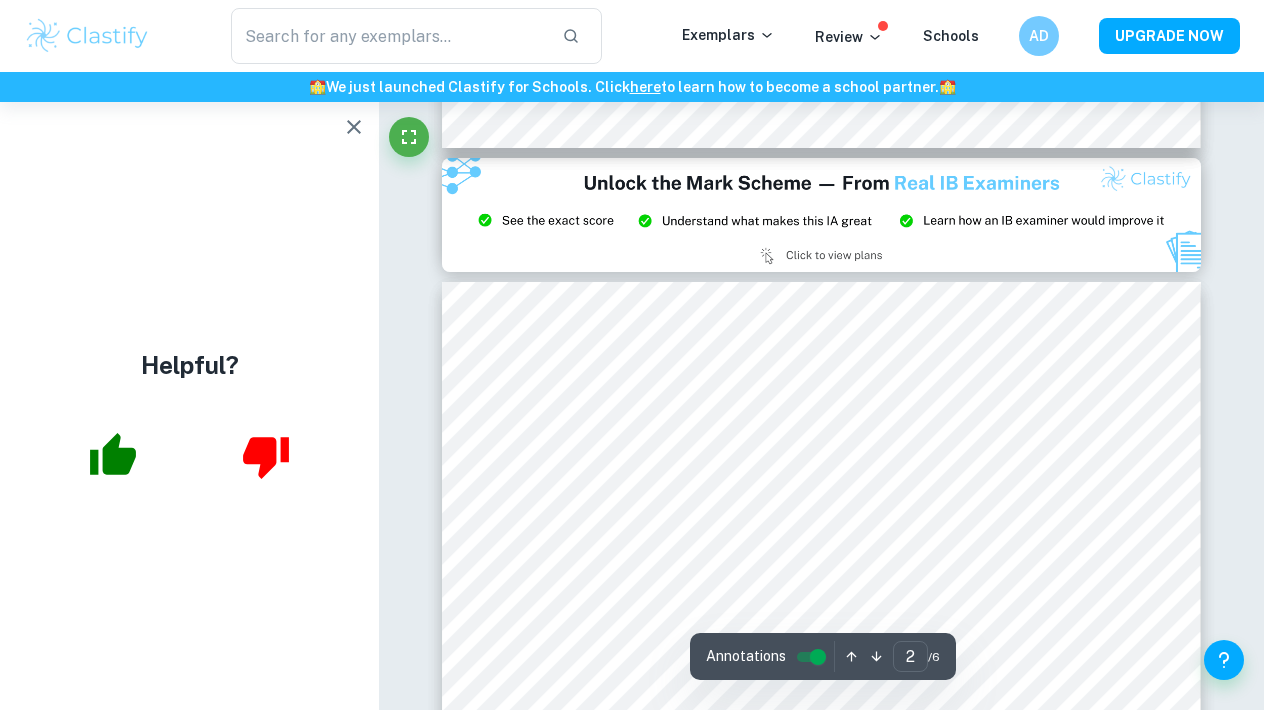 scroll, scrollTop: 1541, scrollLeft: 0, axis: vertical 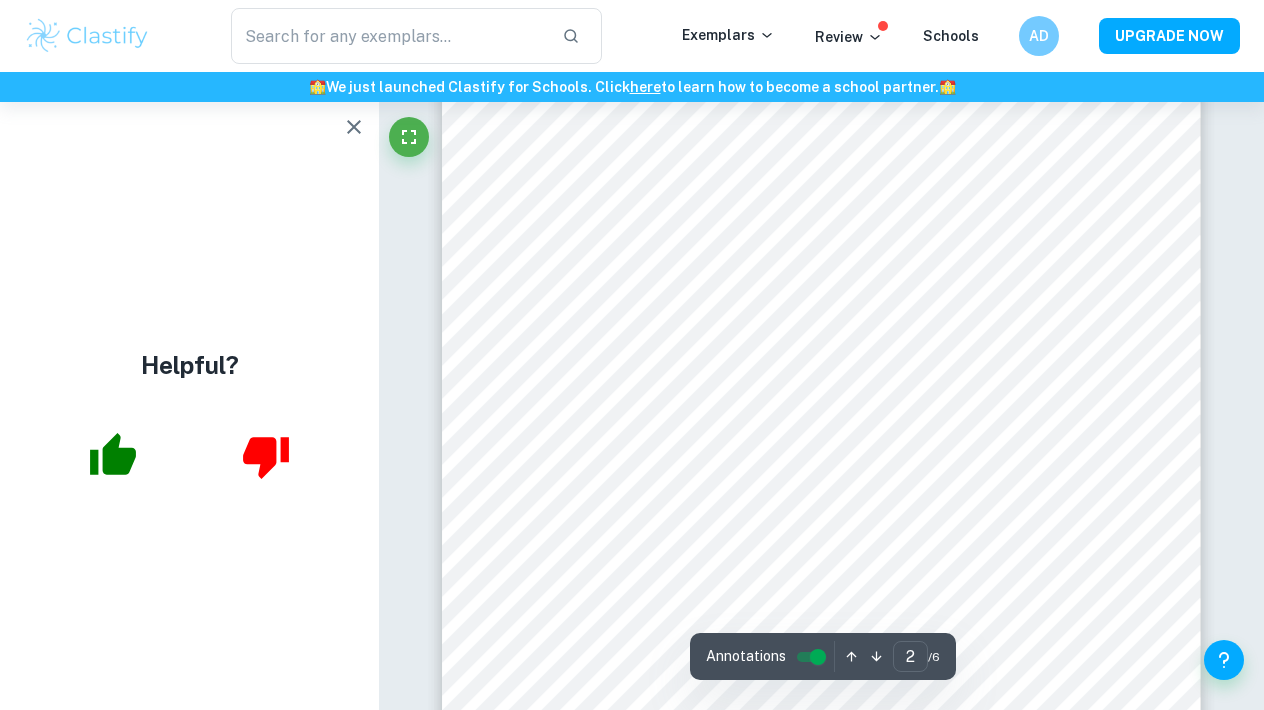 click on "​ Exemplars Review Schools AD UPGRADE NOW" at bounding box center [632, 36] 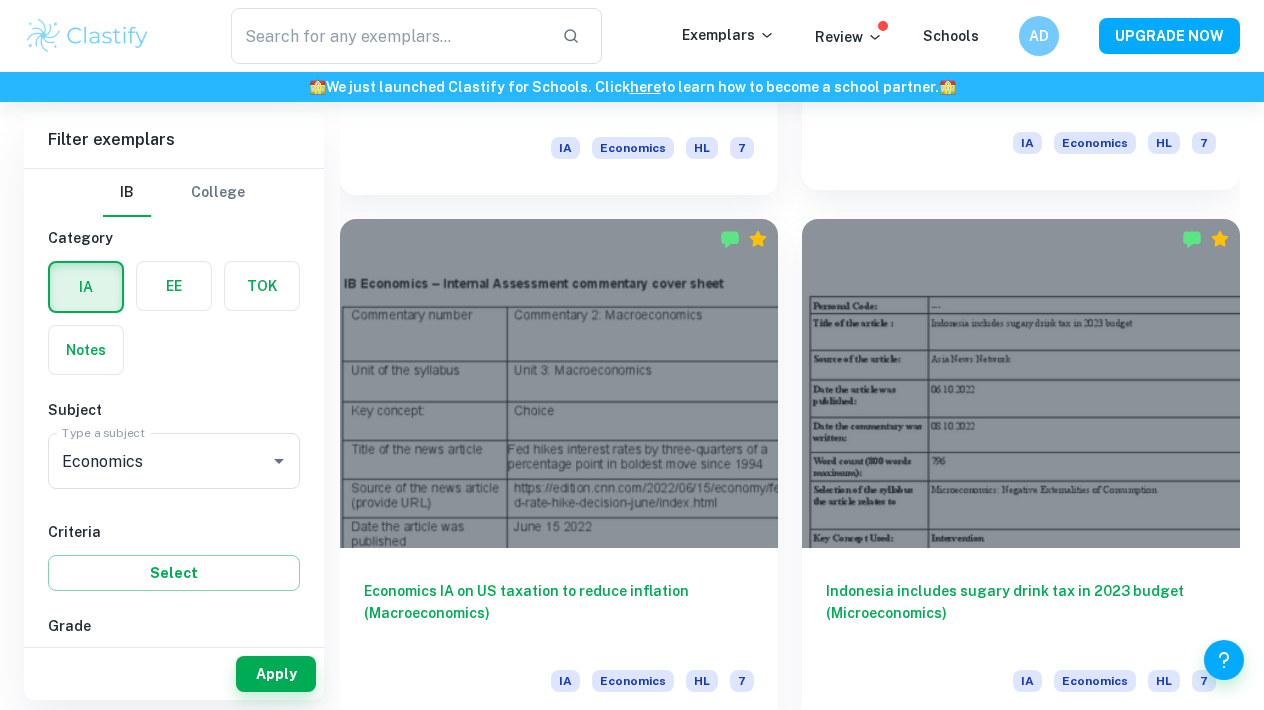 scroll, scrollTop: 4786, scrollLeft: 0, axis: vertical 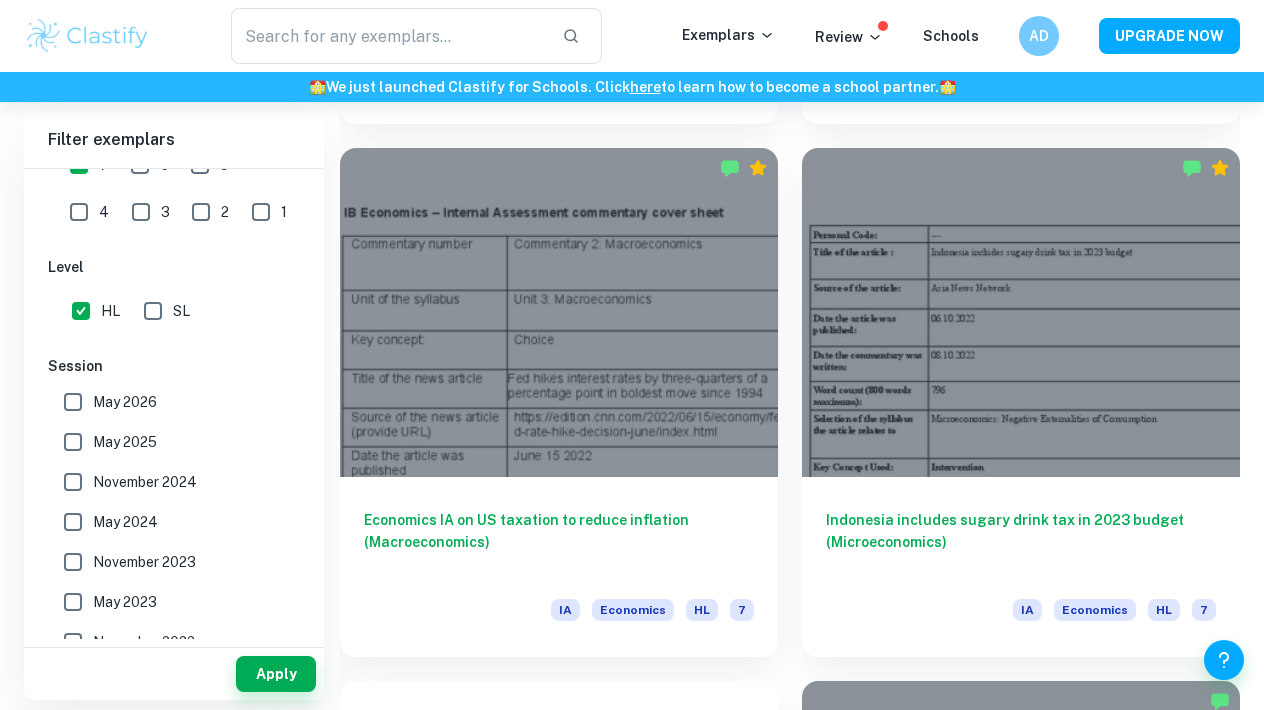 click on "May 2025" at bounding box center (125, 442) 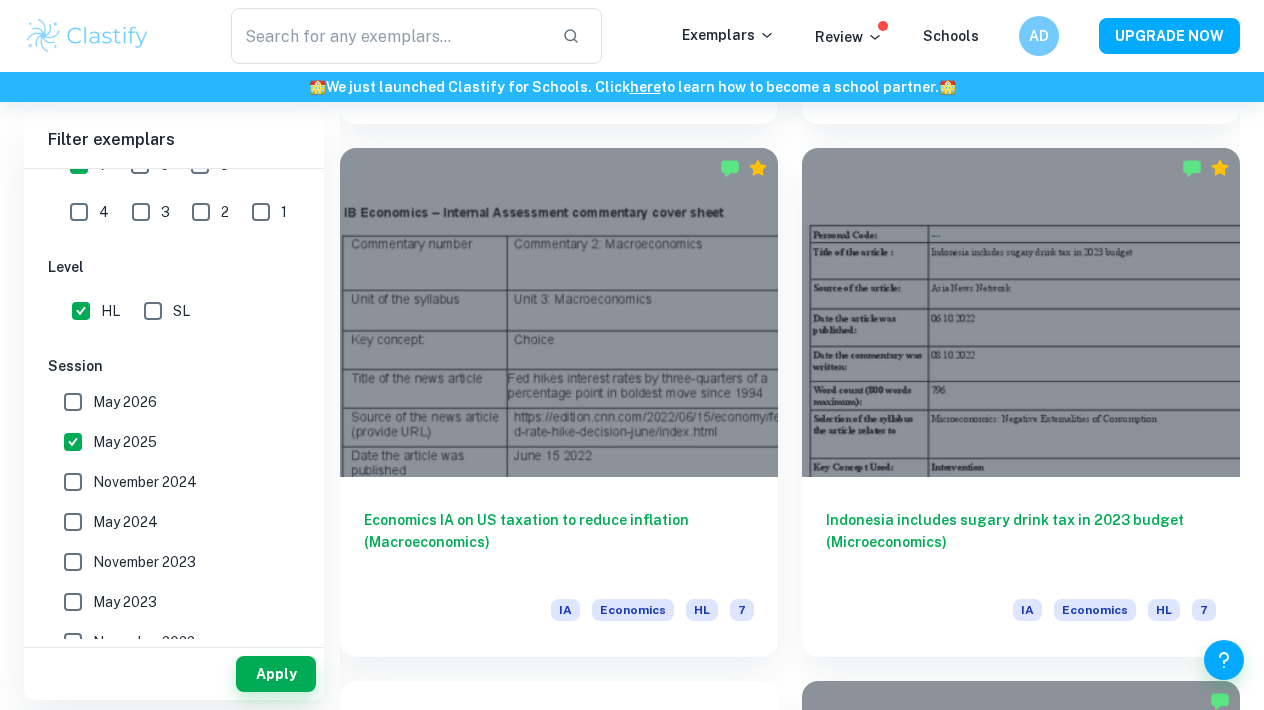 click on "November 2024" at bounding box center [145, 482] 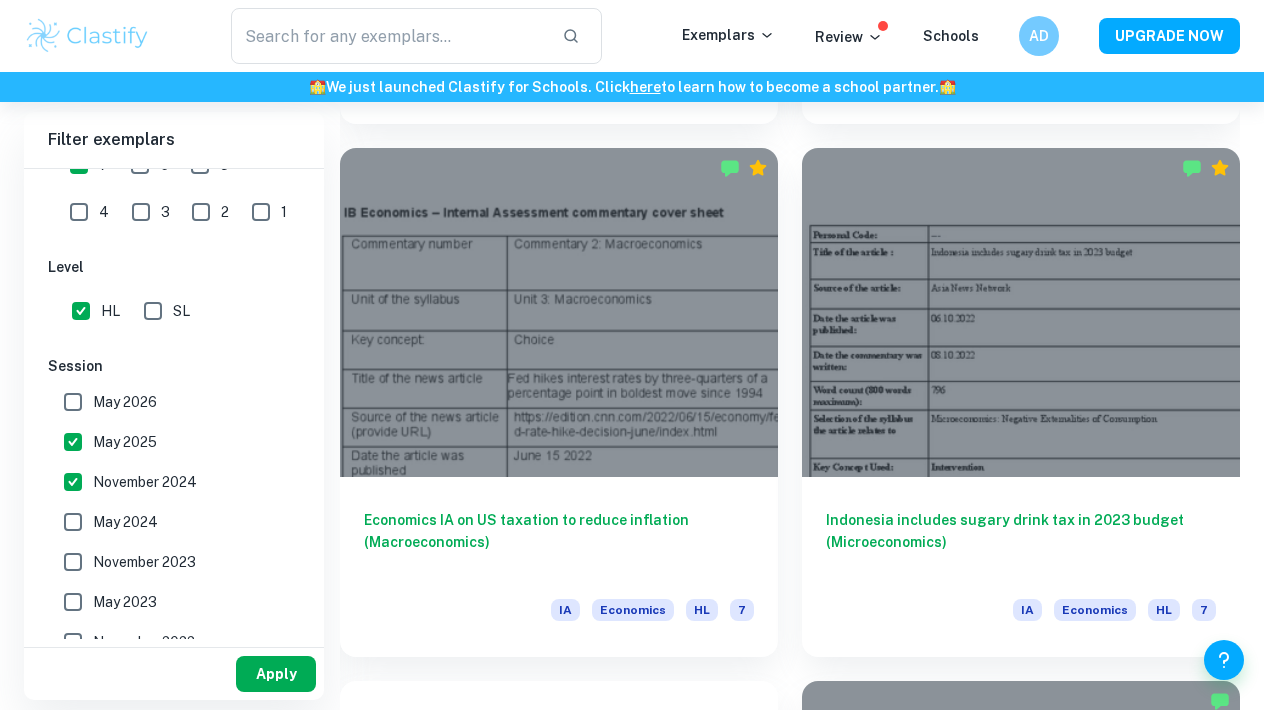 click on "Apply" at bounding box center [276, 674] 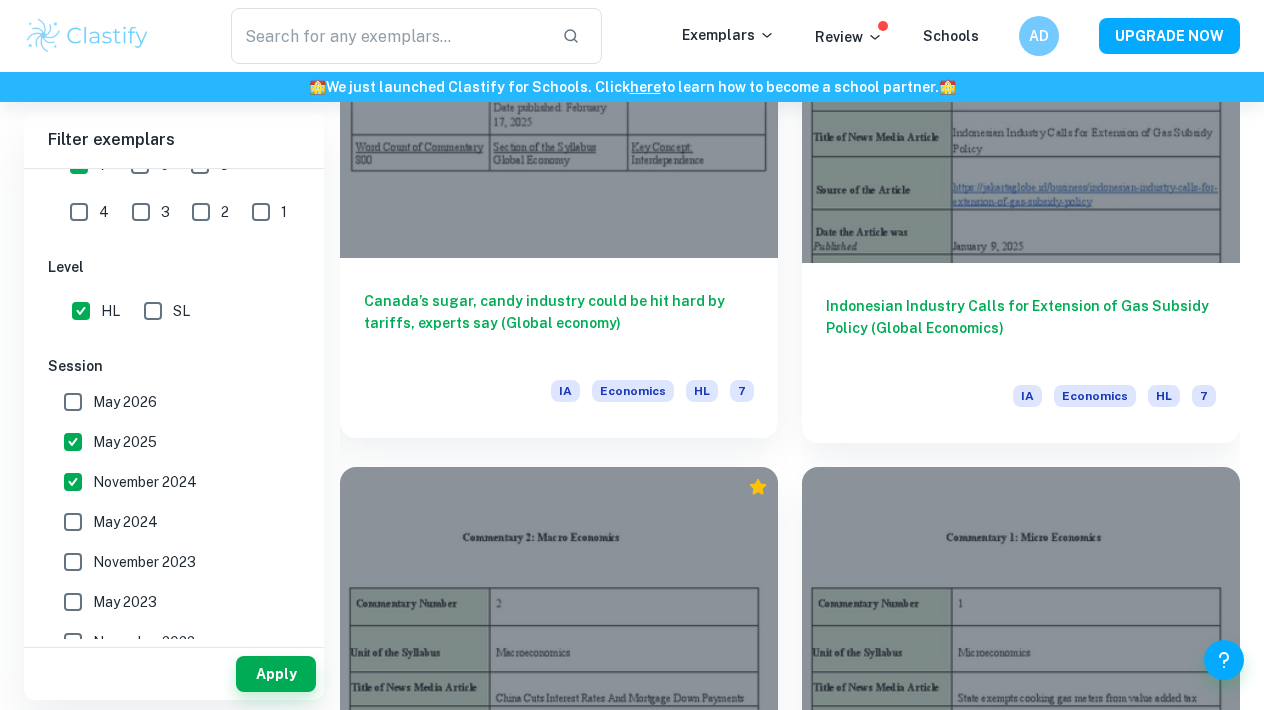scroll, scrollTop: 2878, scrollLeft: 0, axis: vertical 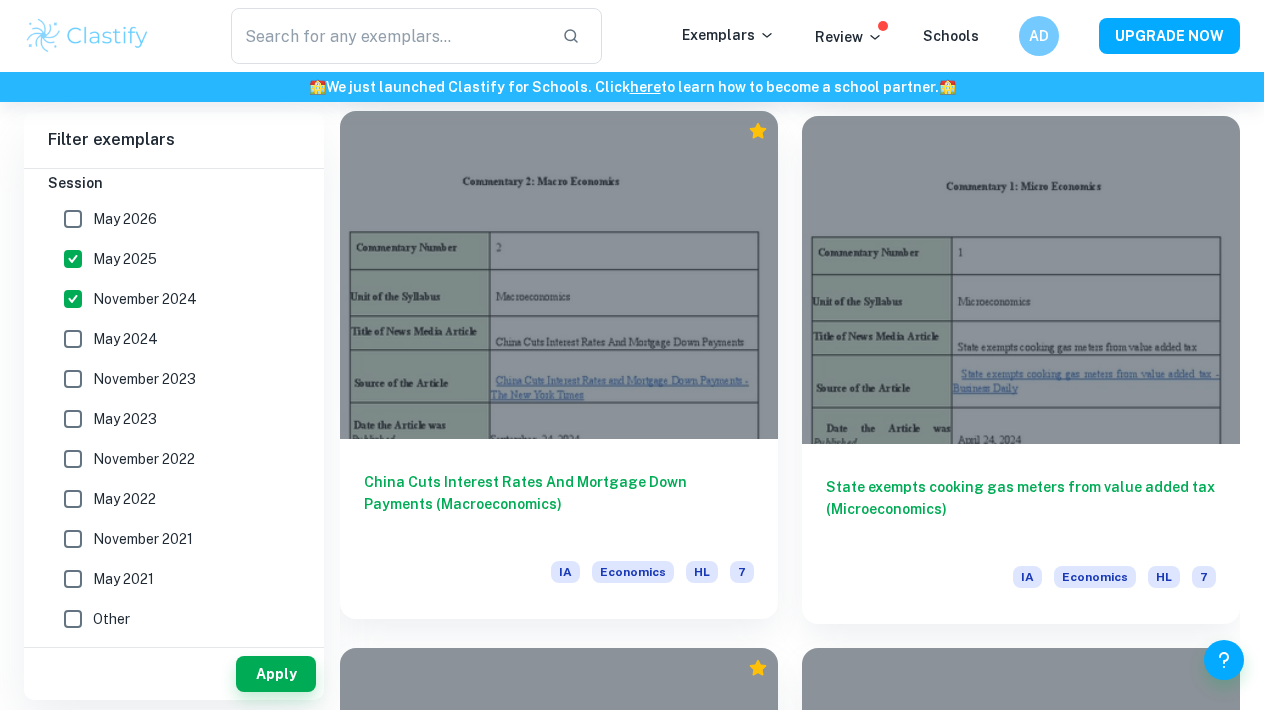 click on "China Cuts Interest Rates And Mortgage Down Payments (Macroeconomics)" at bounding box center (559, 504) 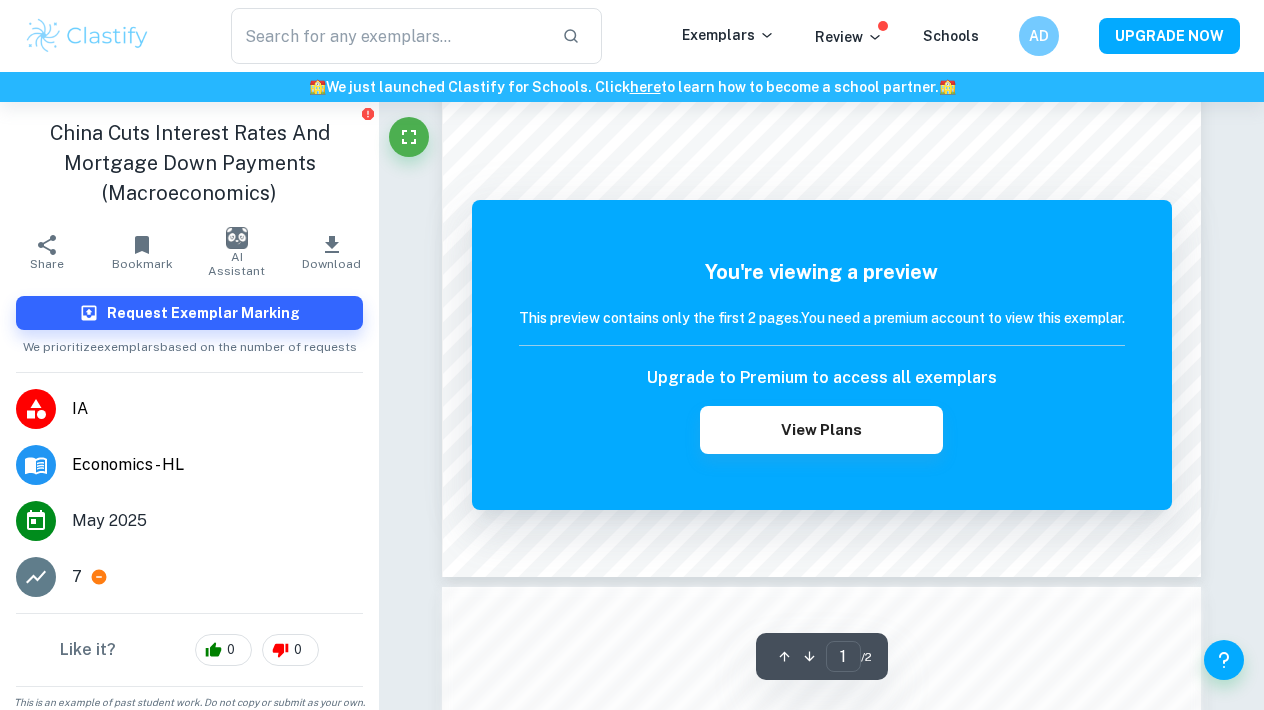 scroll, scrollTop: 538, scrollLeft: 0, axis: vertical 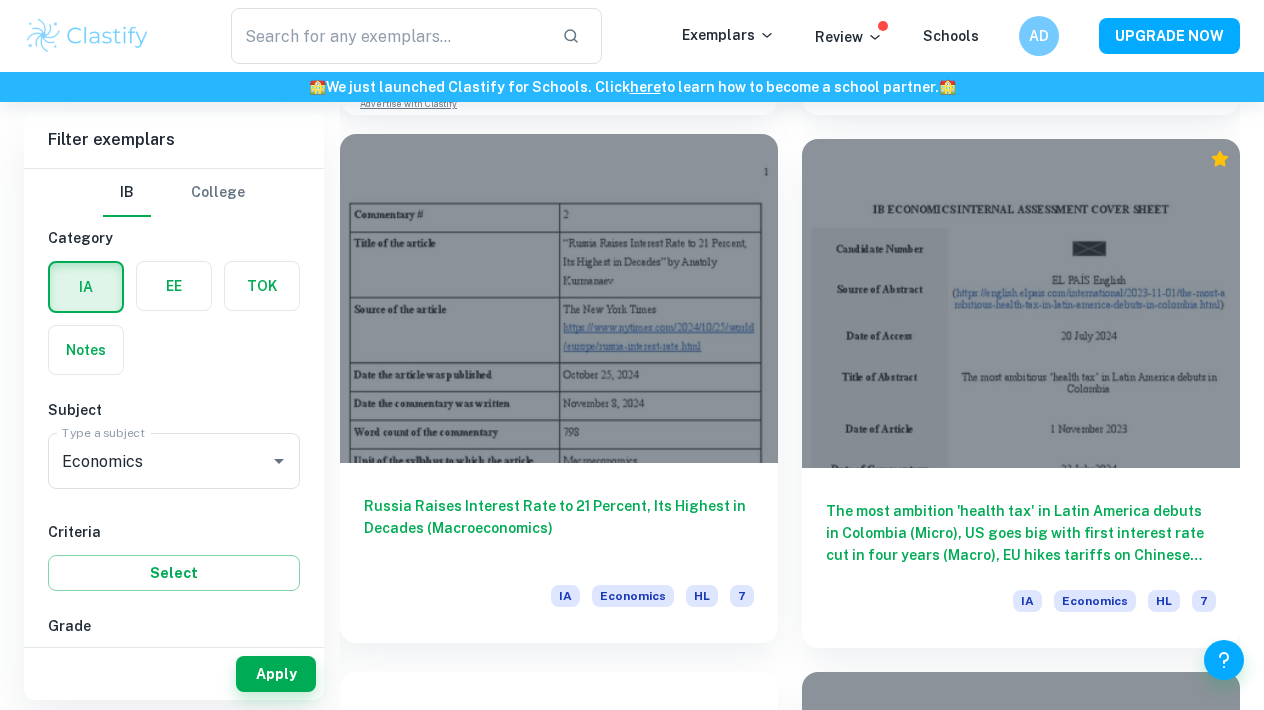 click on "Russia Raises Interest Rate to 21 Percent, Its Highest in Decades (Macroeconomics)" at bounding box center [559, 528] 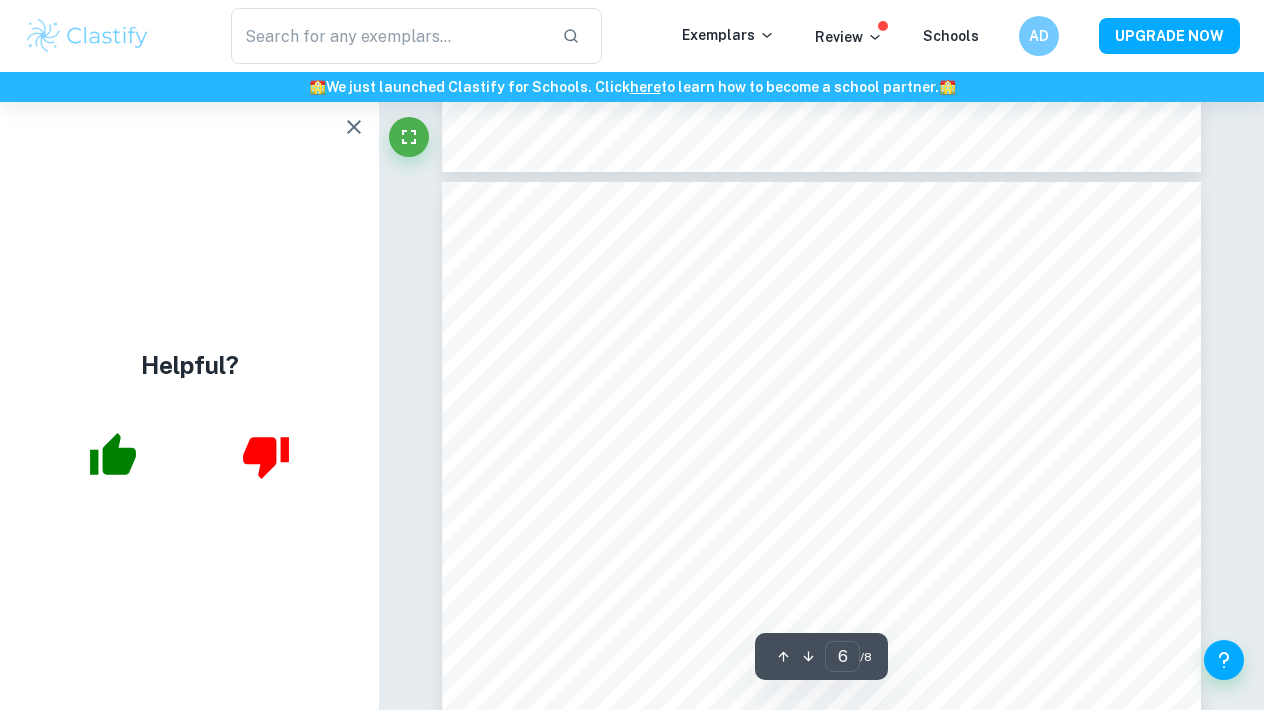 scroll, scrollTop: 5145, scrollLeft: 0, axis: vertical 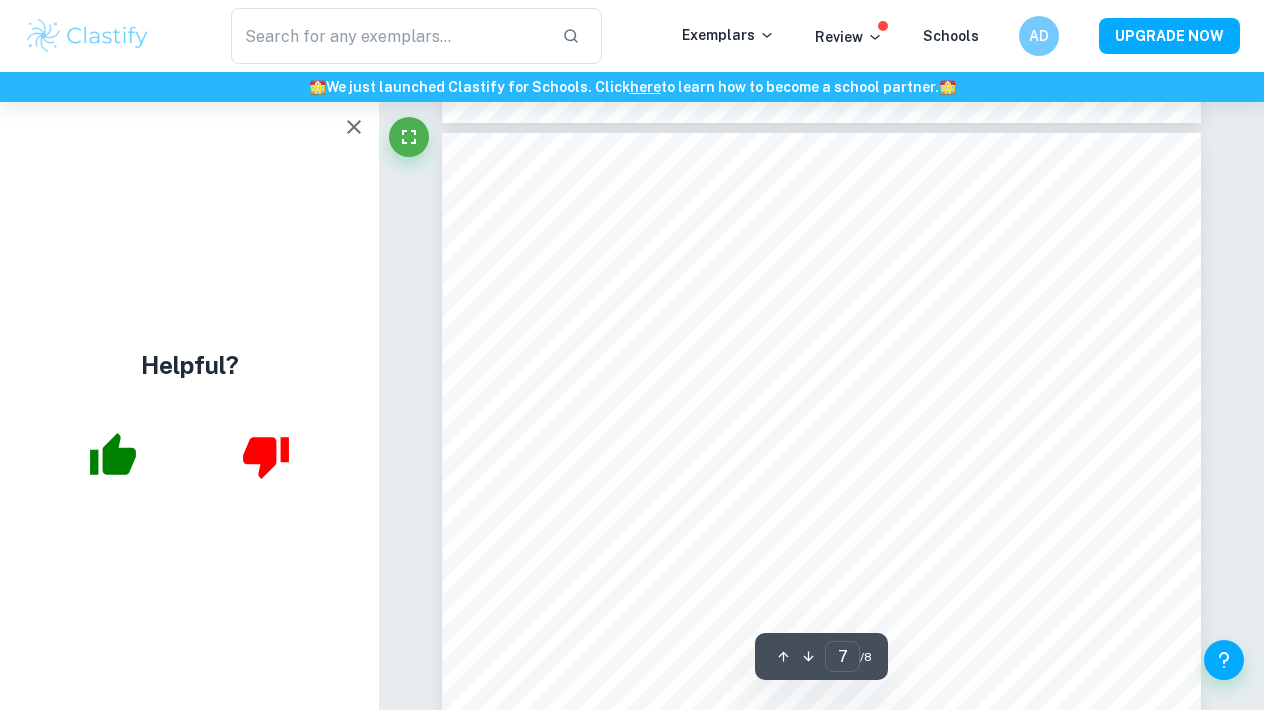 type on "8" 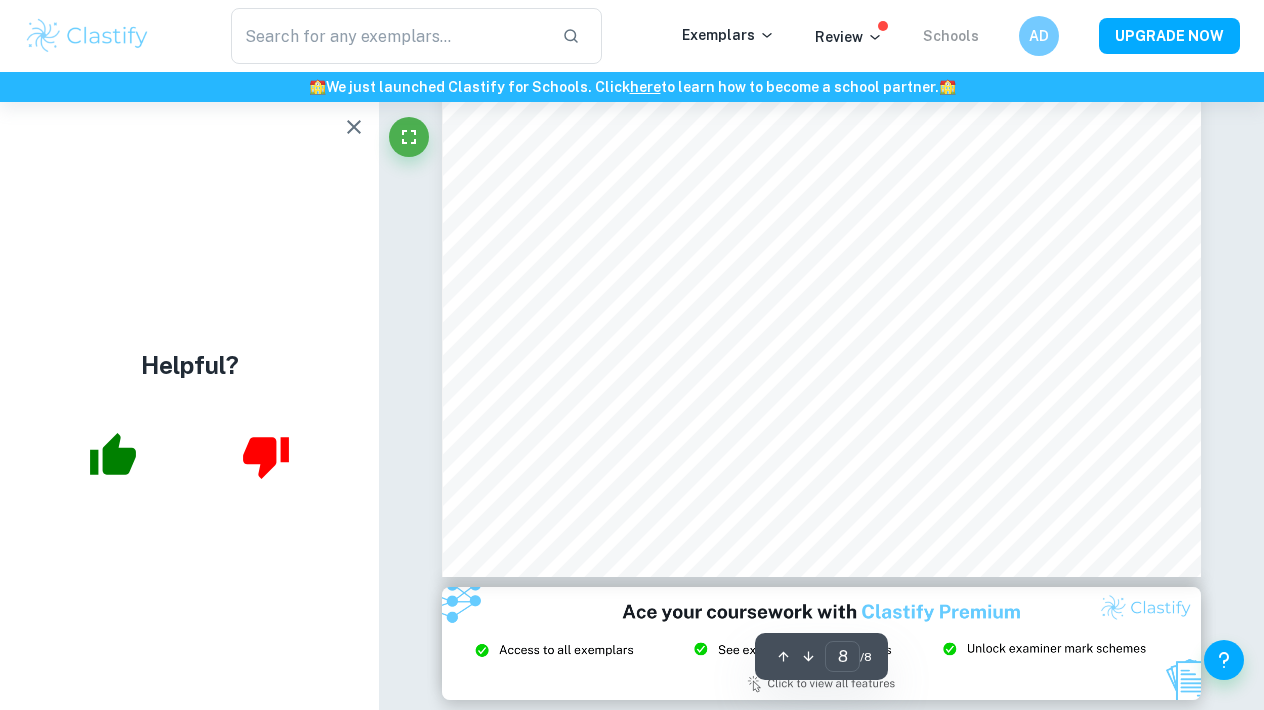 scroll, scrollTop: 7711, scrollLeft: 0, axis: vertical 